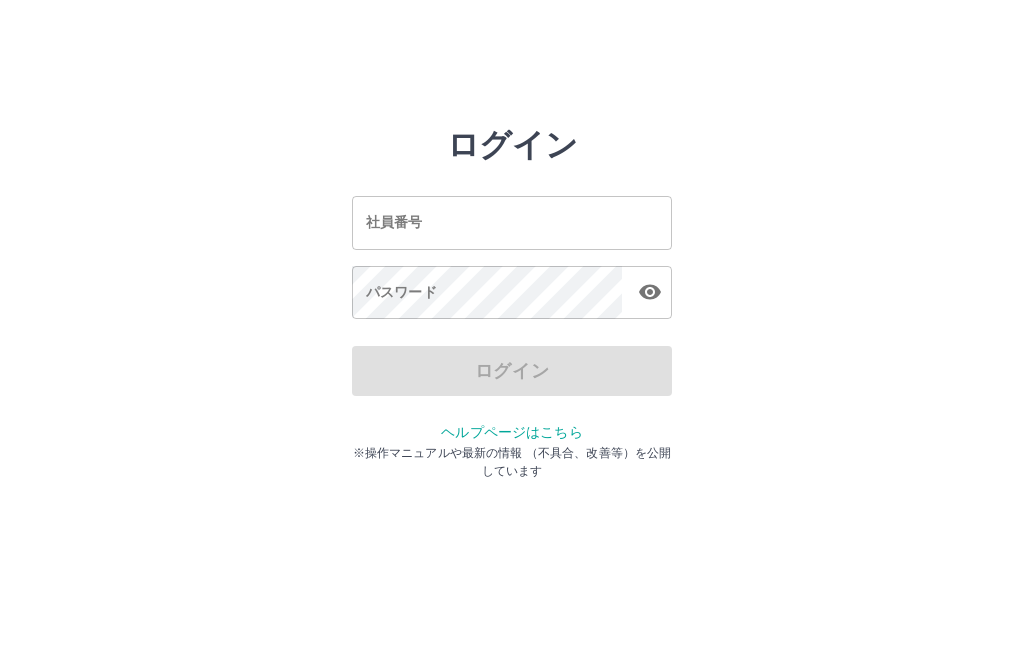 scroll, scrollTop: 0, scrollLeft: 0, axis: both 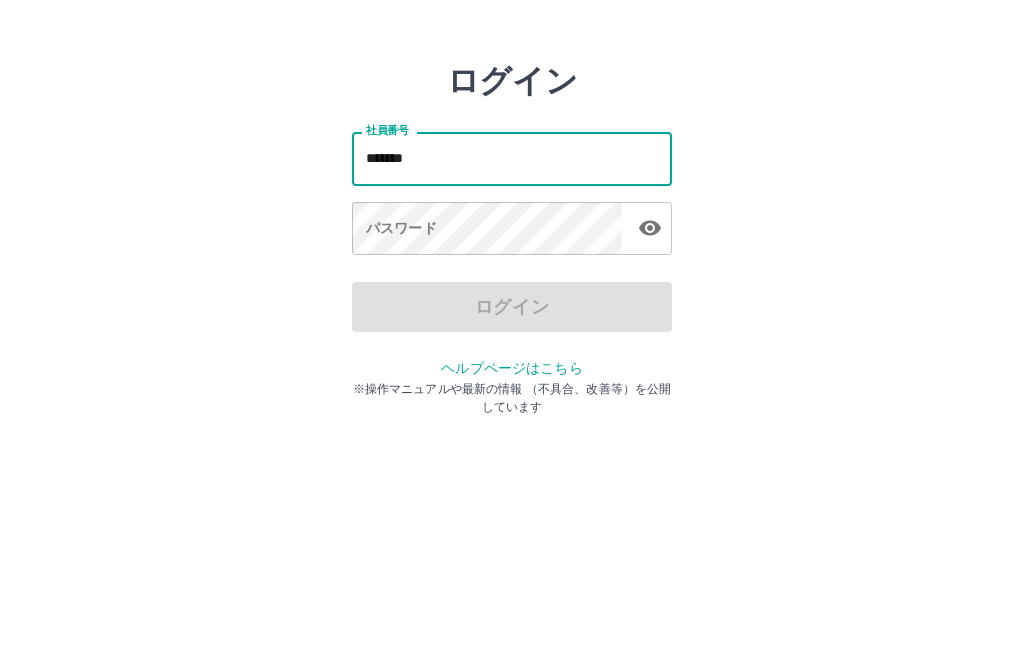 type on "*******" 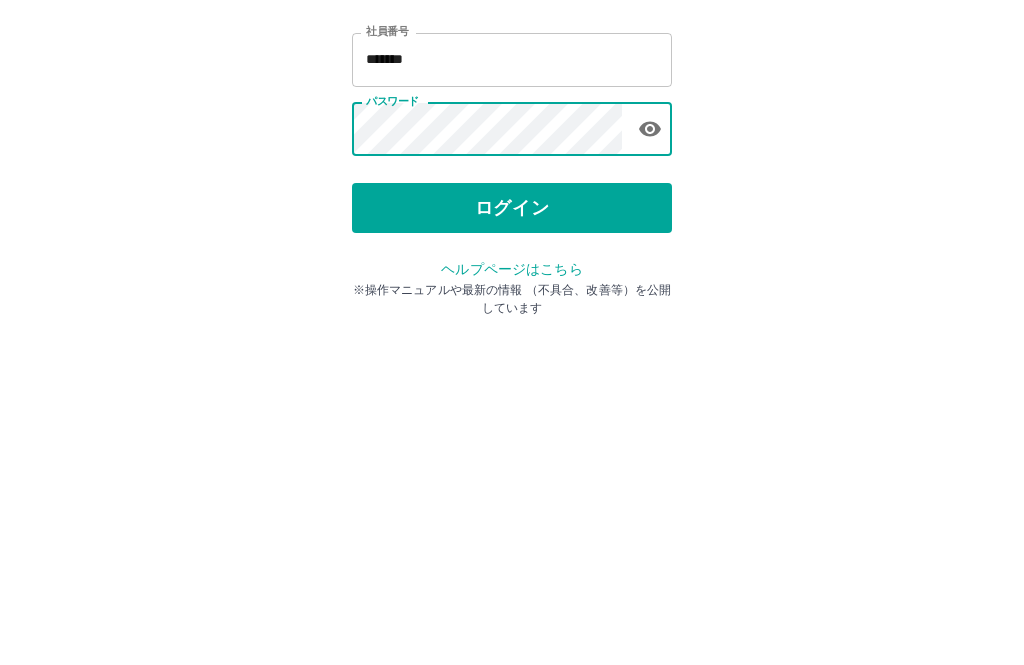 click on "ログイン" at bounding box center [512, 371] 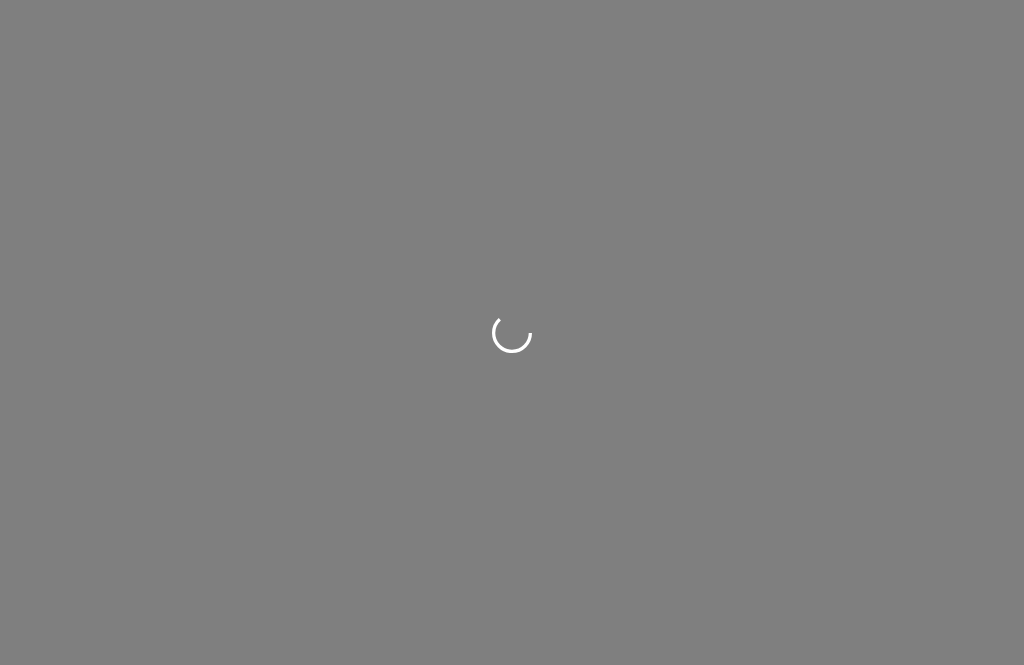 scroll, scrollTop: 0, scrollLeft: 0, axis: both 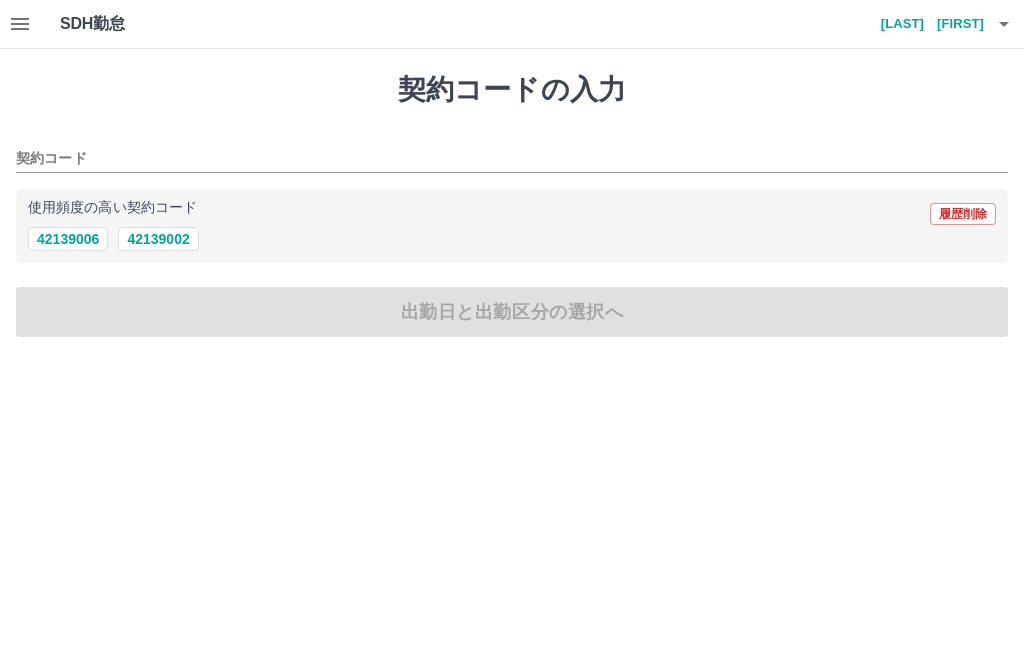 click on "42139006" at bounding box center (68, 239) 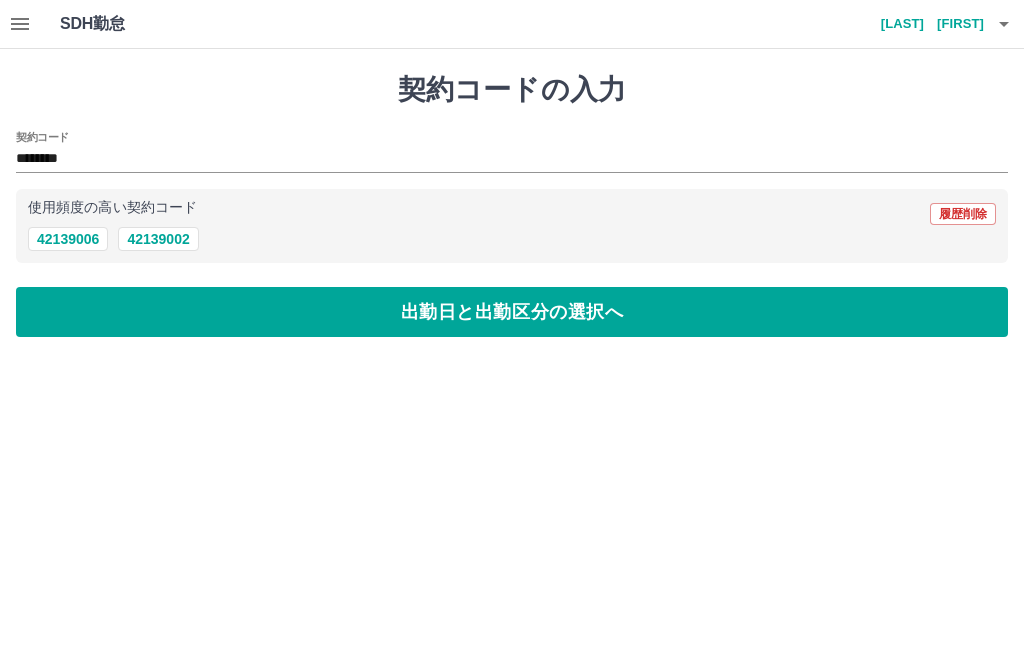 click on "出勤日と出勤区分の選択へ" at bounding box center [512, 312] 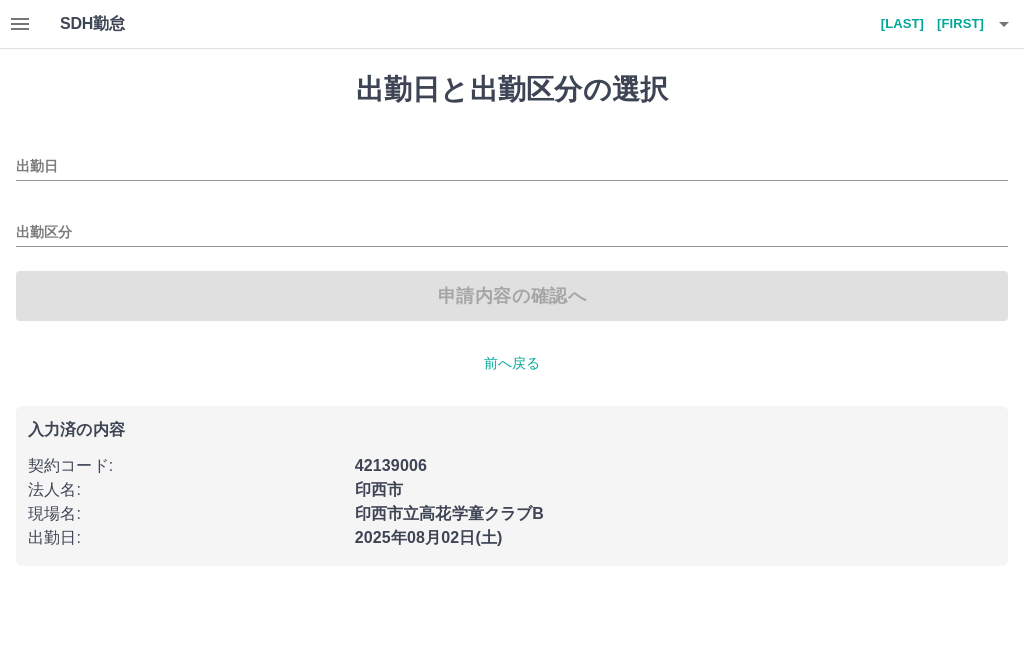 type on "**********" 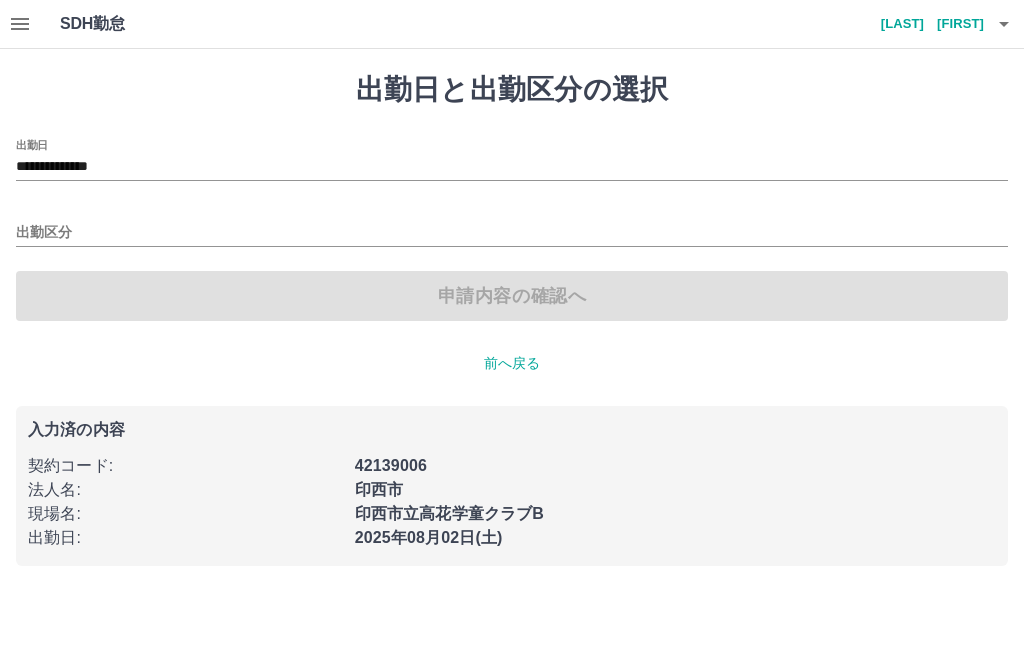 click on "出勤区分" at bounding box center [512, 233] 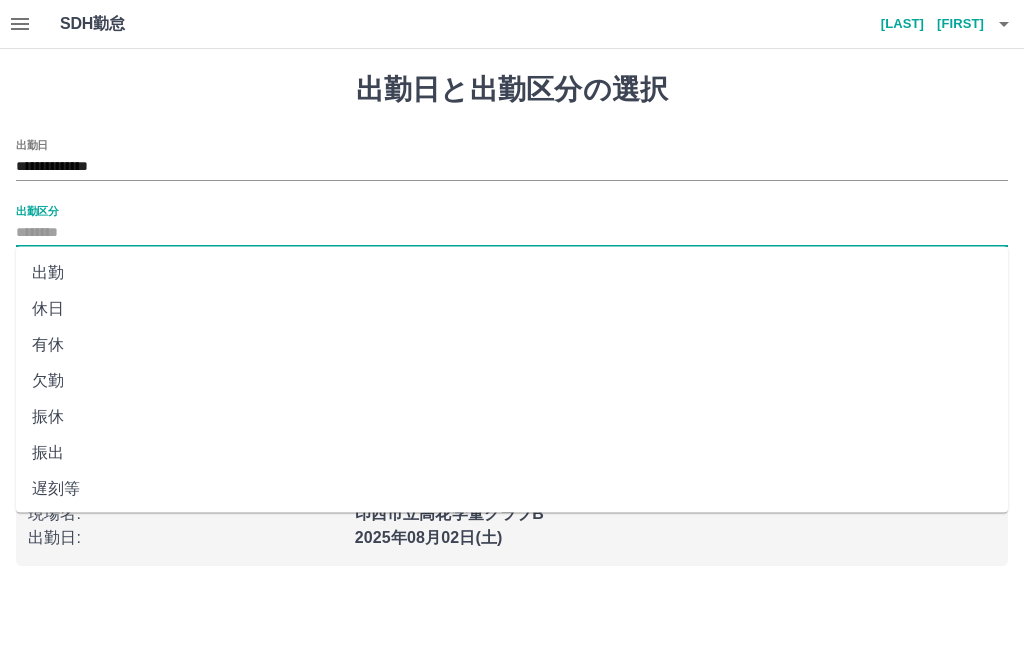 click on "出勤" at bounding box center (512, 273) 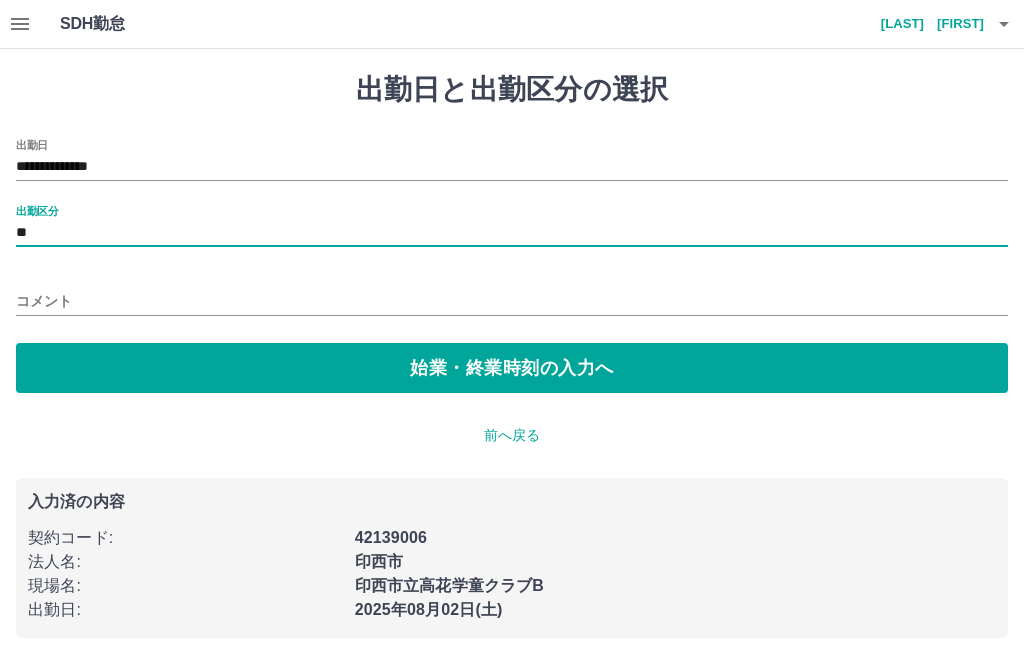 type on "**" 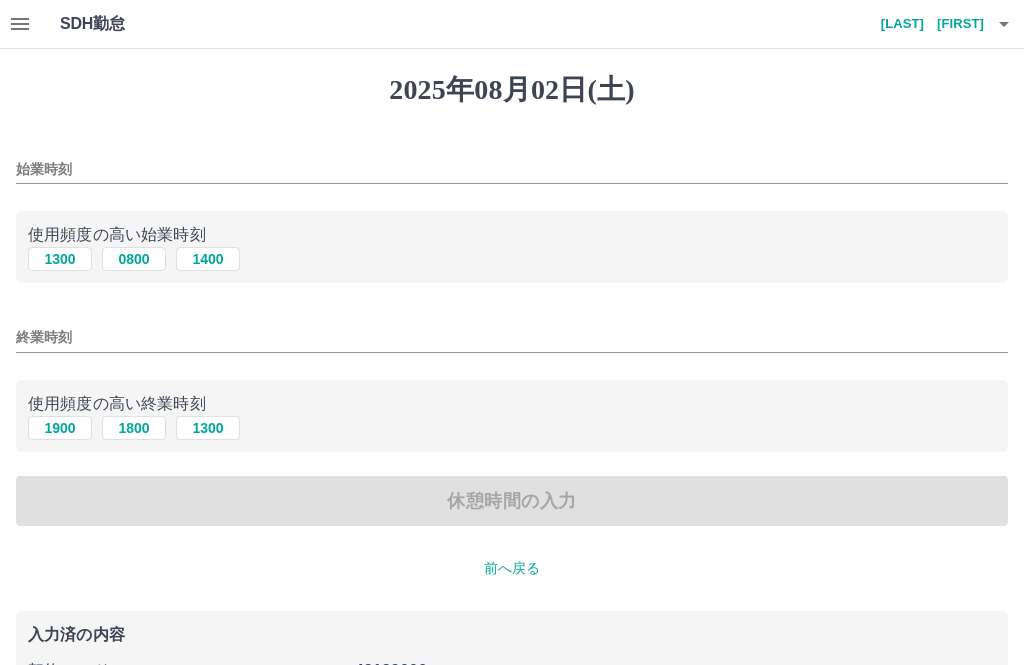 click on "1300" at bounding box center (60, 259) 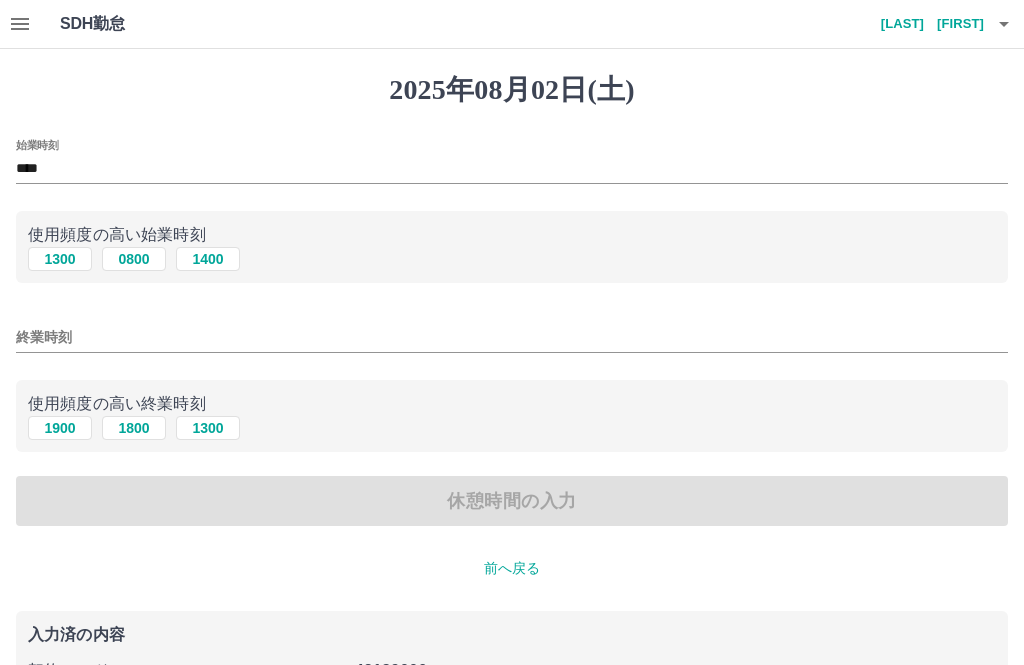 click on "1900" at bounding box center (60, 428) 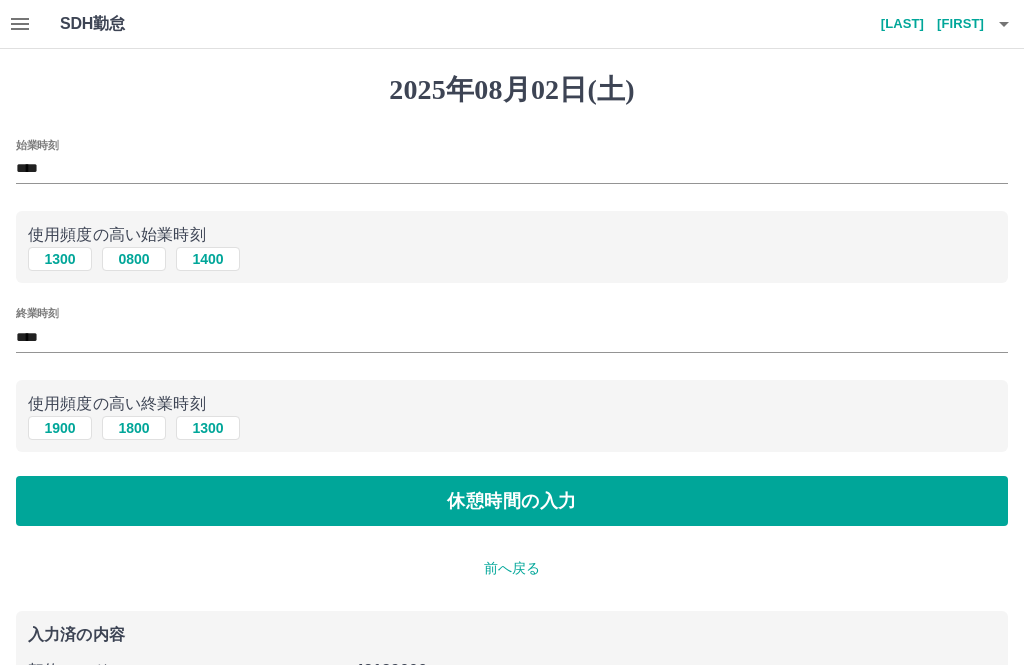 click on "休憩時間の入力" at bounding box center (512, 501) 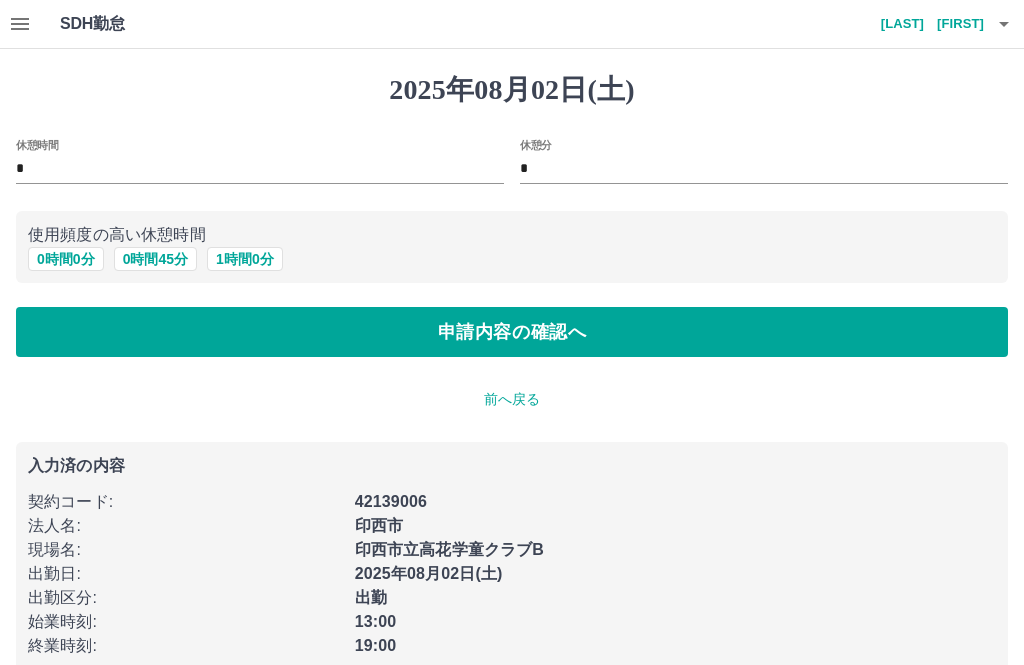click on "申請内容の確認へ" at bounding box center [512, 332] 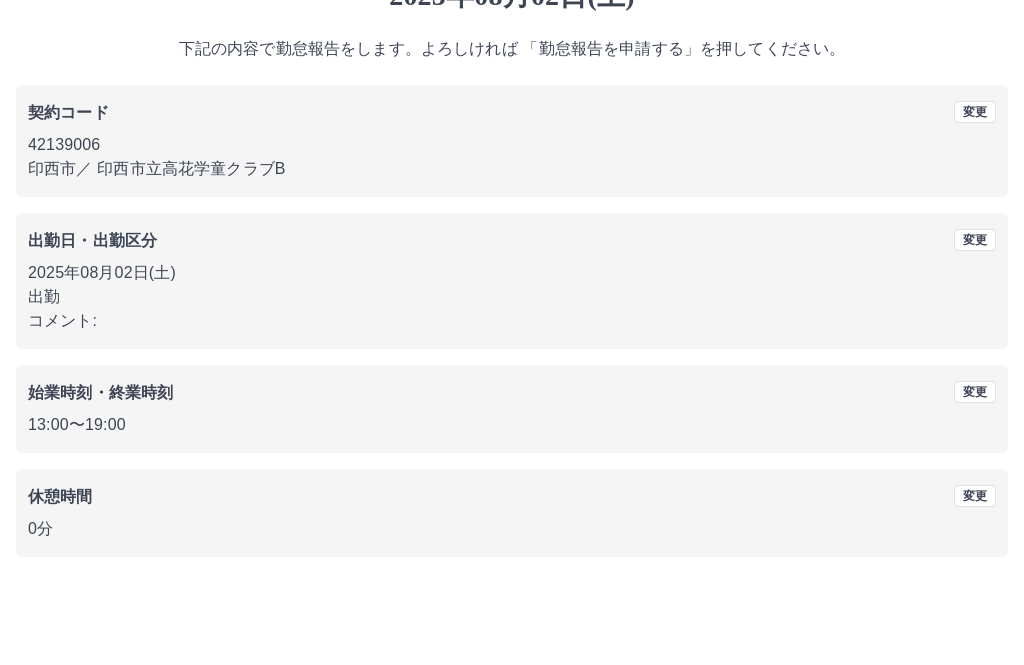 scroll, scrollTop: 83, scrollLeft: 0, axis: vertical 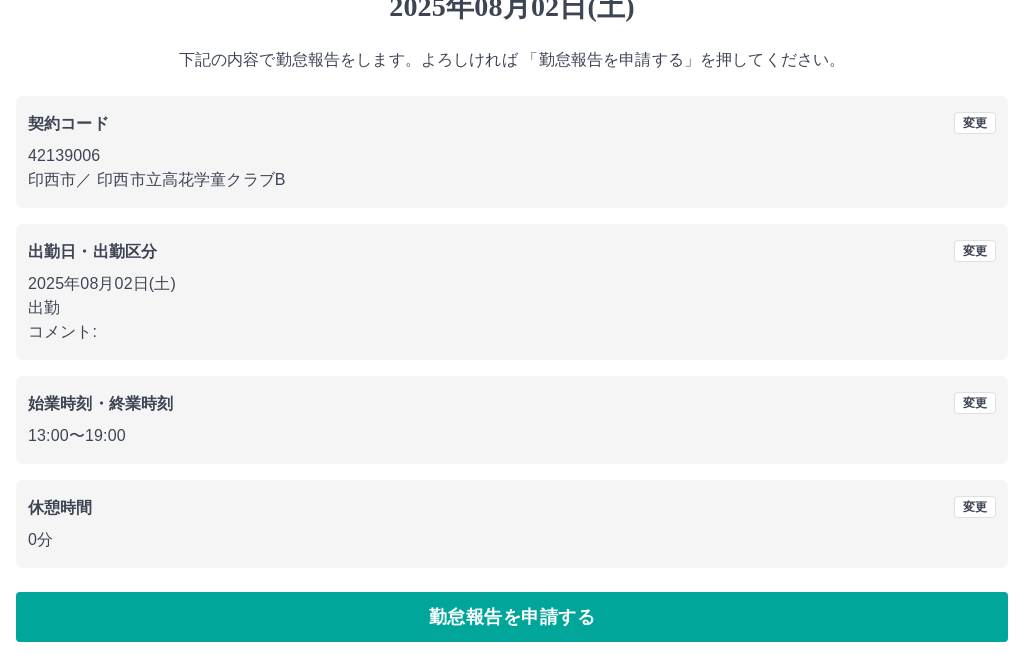 click on "勤怠報告を申請する" at bounding box center (512, 617) 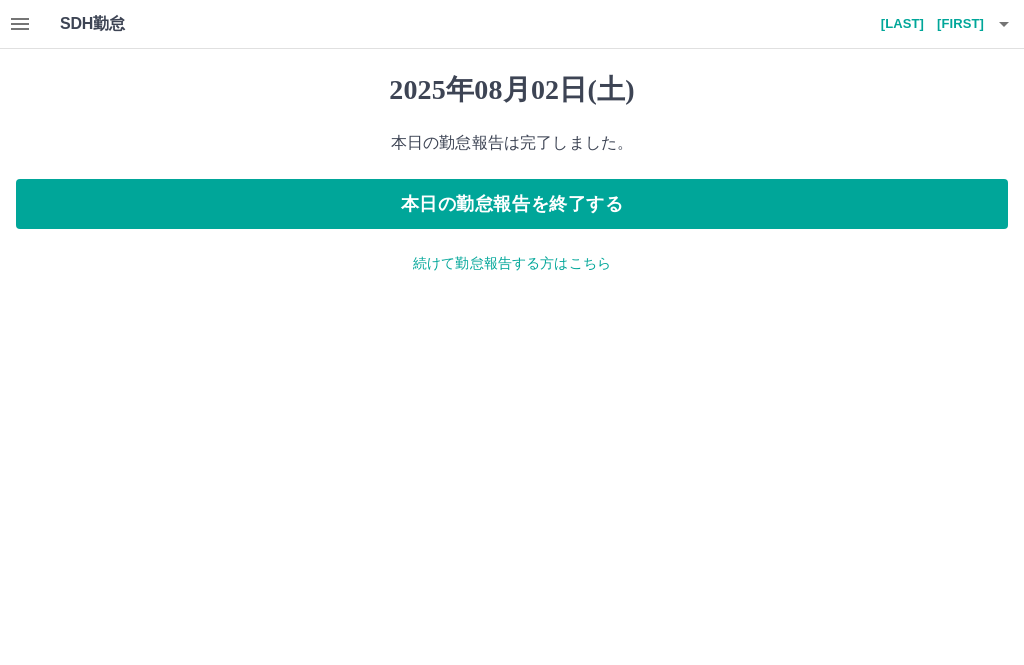 click on "本日の勤怠報告を終了する" at bounding box center [512, 204] 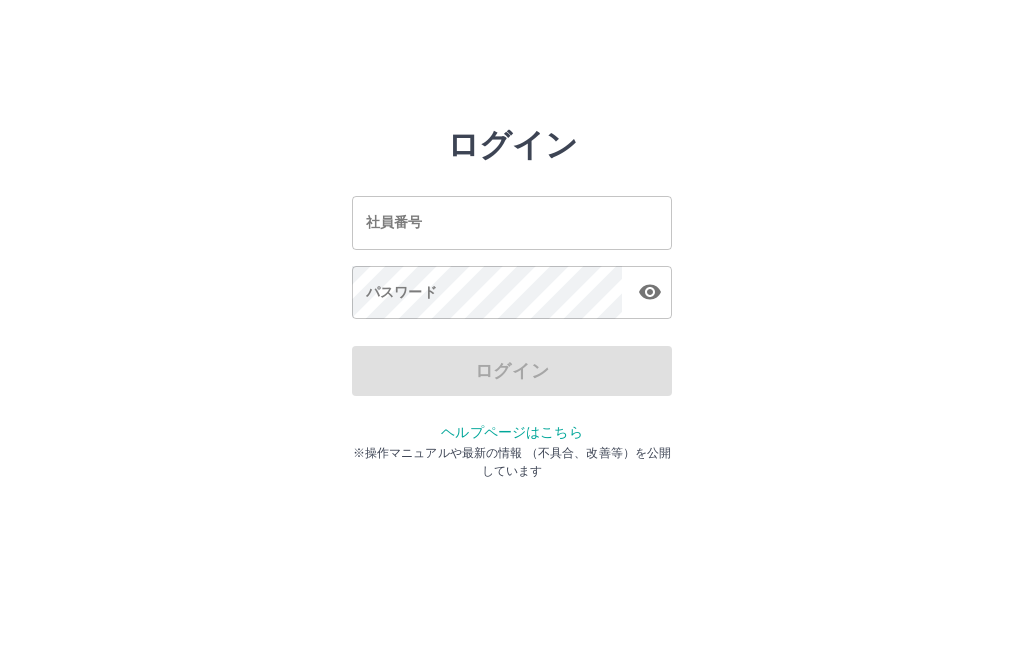 scroll, scrollTop: 0, scrollLeft: 0, axis: both 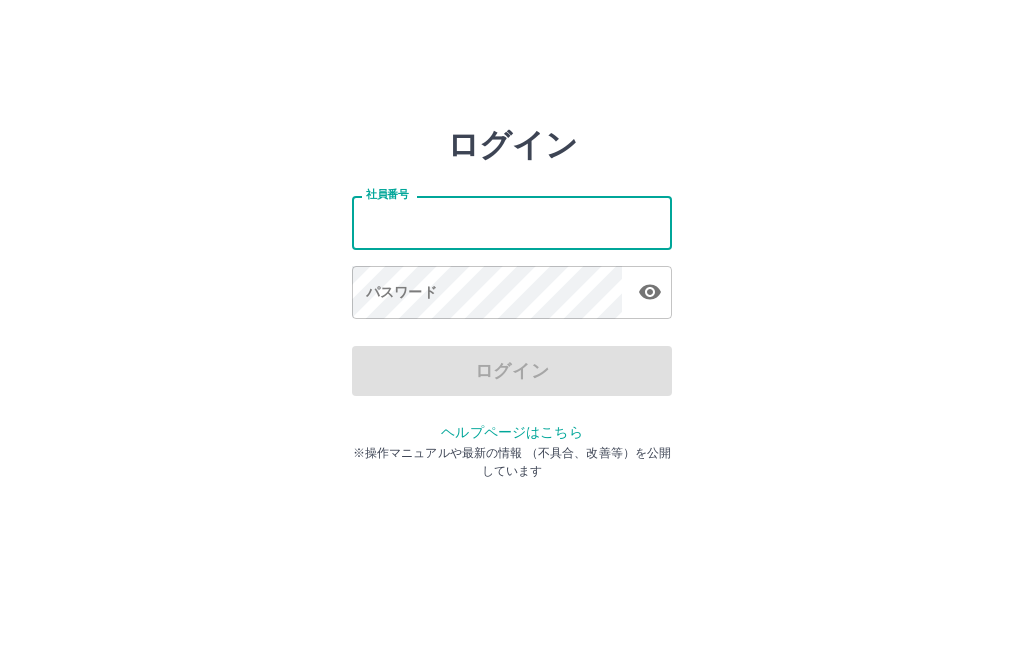 type on "*******" 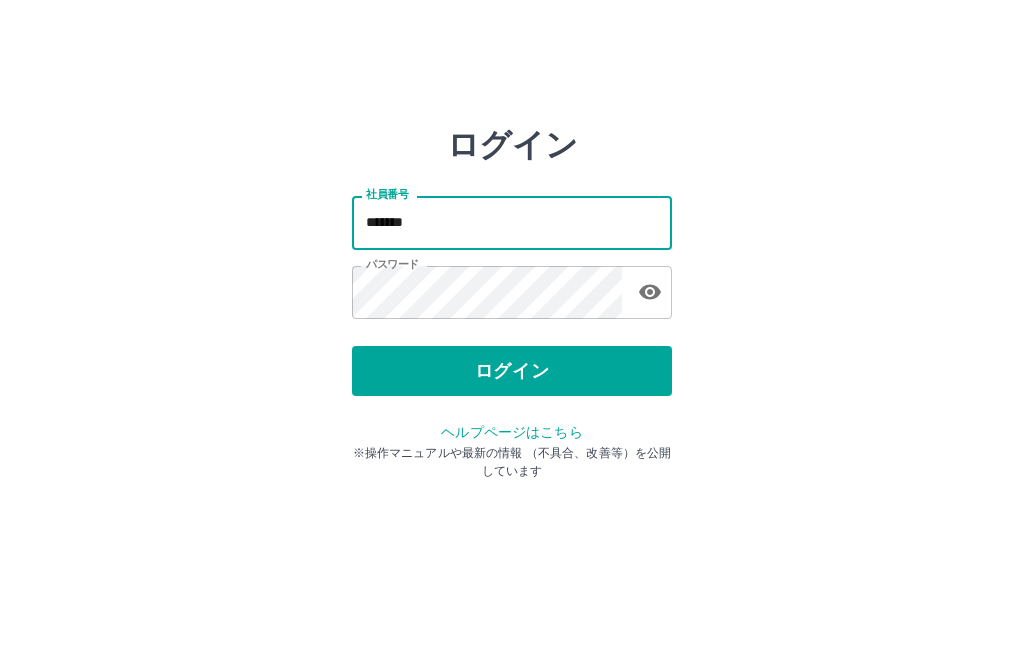 click on "ログイン" at bounding box center [512, 371] 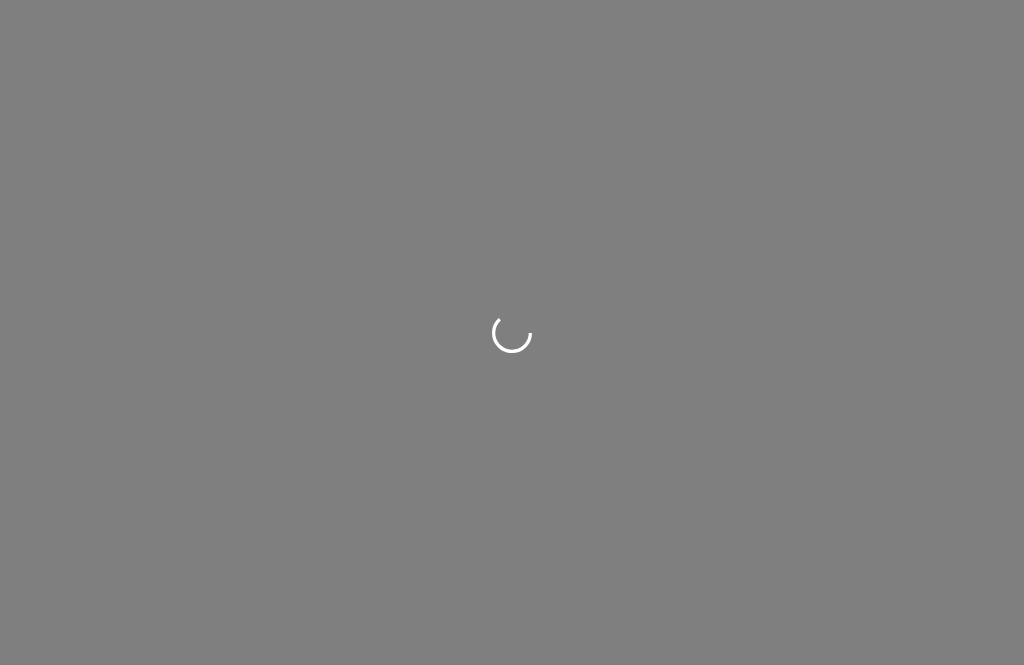 scroll, scrollTop: 0, scrollLeft: 0, axis: both 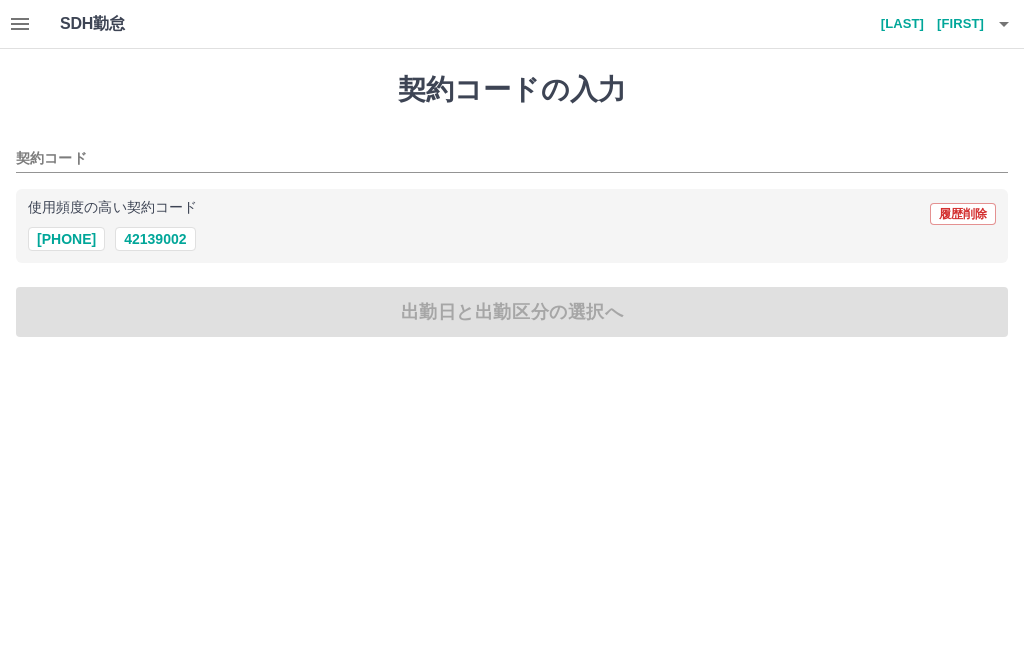 click on "42139006" at bounding box center [66, 239] 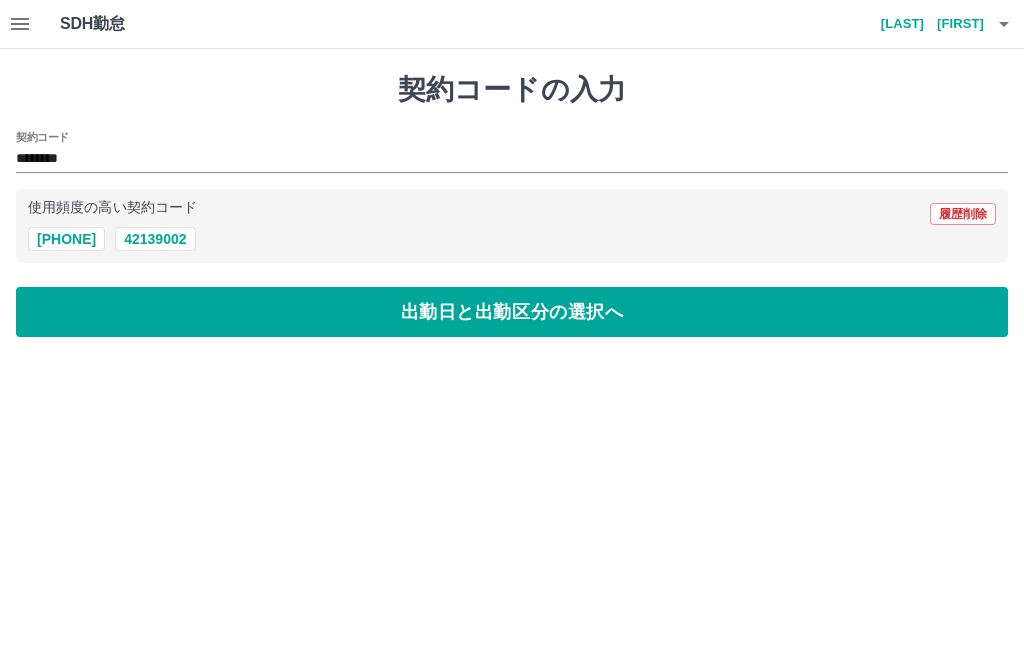 click on "出勤日と出勤区分の選択へ" at bounding box center [512, 312] 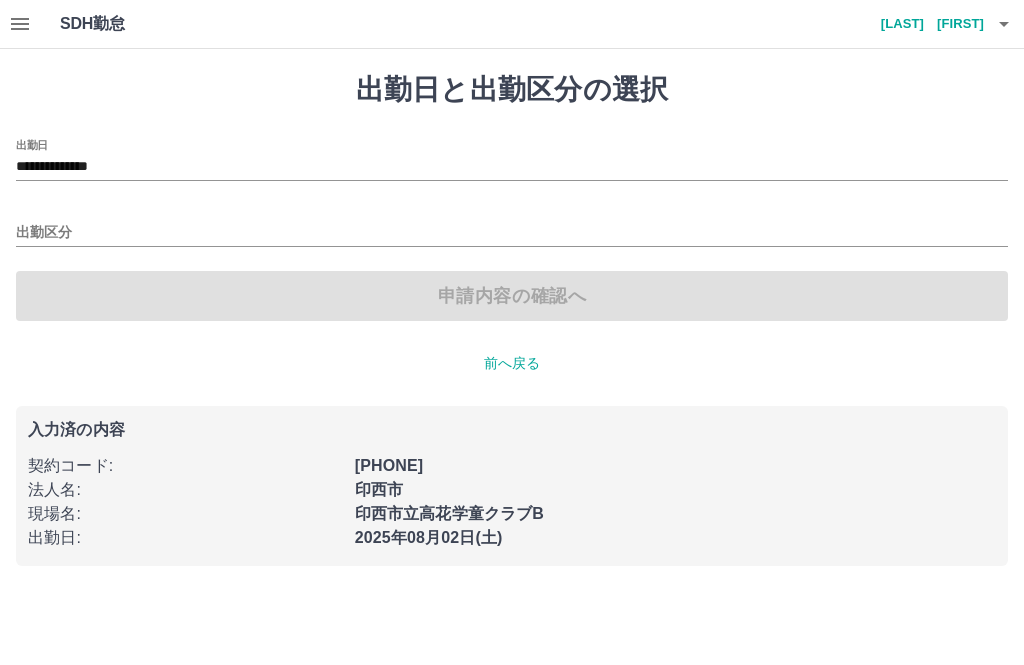 click on "**********" at bounding box center [512, 167] 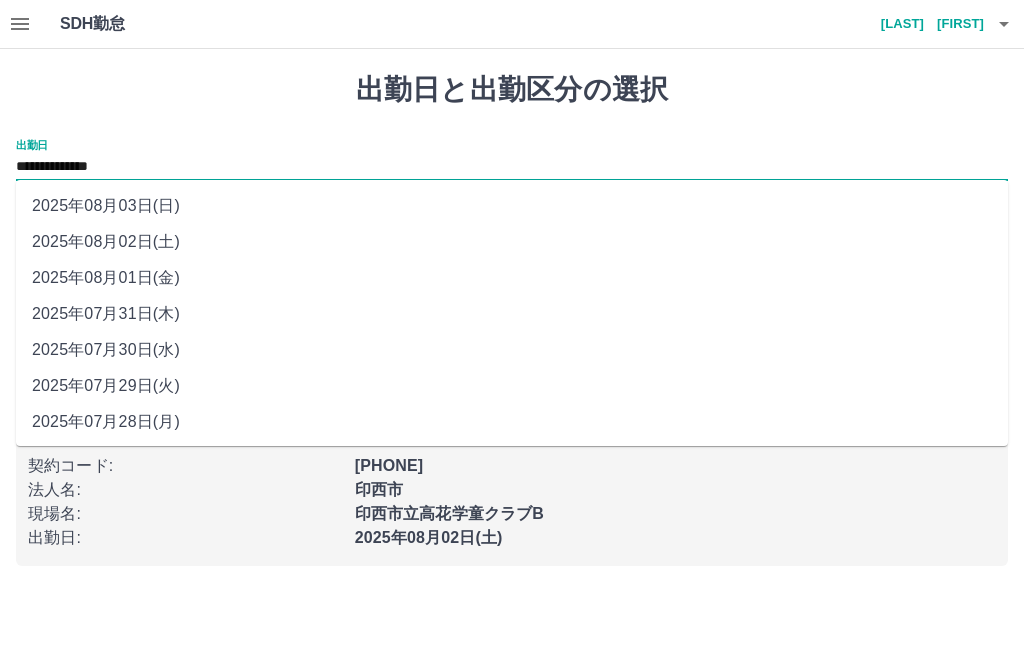 click on "2025年08月03日(日)" at bounding box center (512, 206) 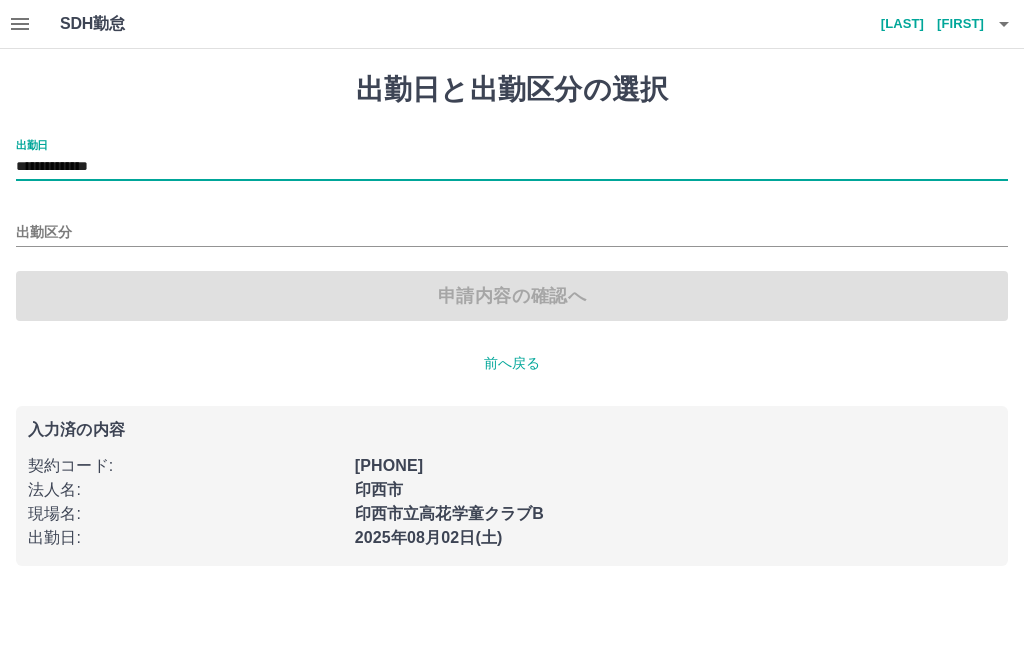click on "出勤区分" at bounding box center (512, 233) 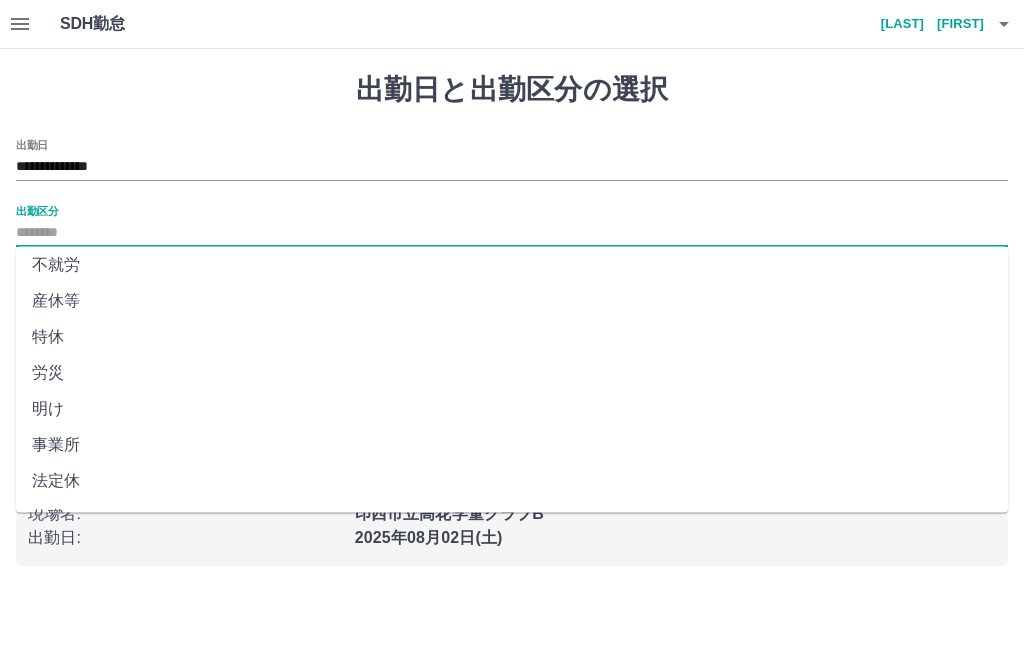 scroll, scrollTop: 369, scrollLeft: 0, axis: vertical 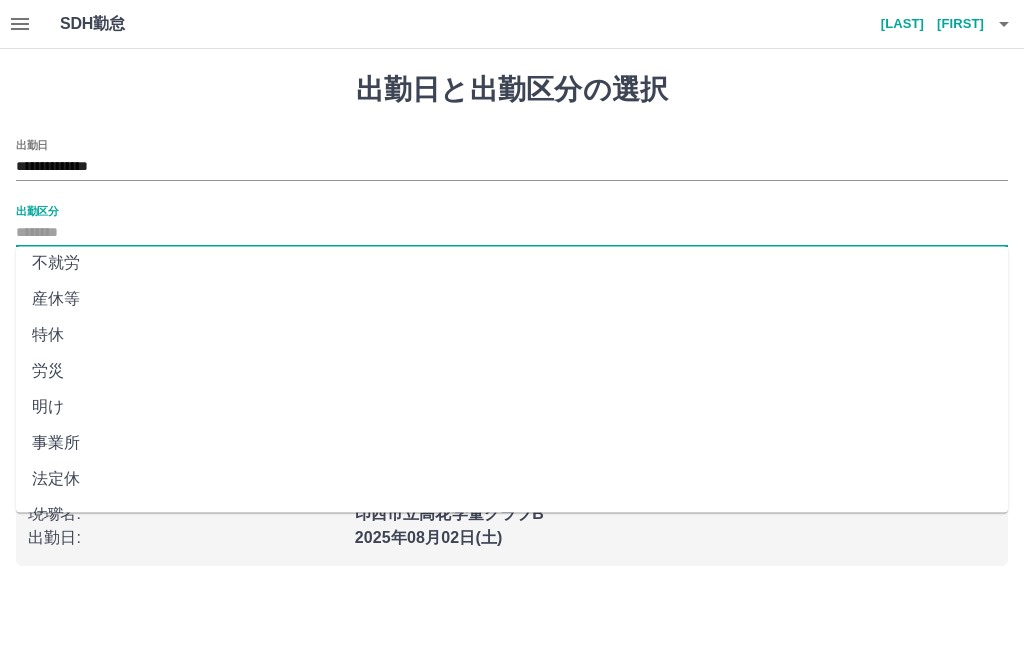 click on "法定休" at bounding box center [512, 480] 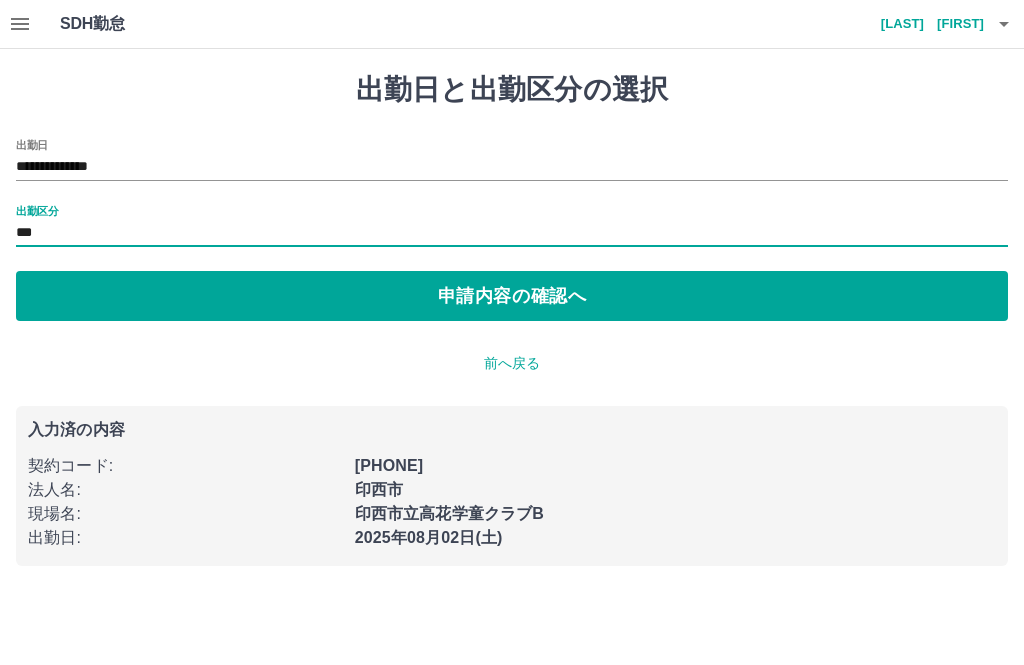click on "申請内容の確認へ" at bounding box center (512, 296) 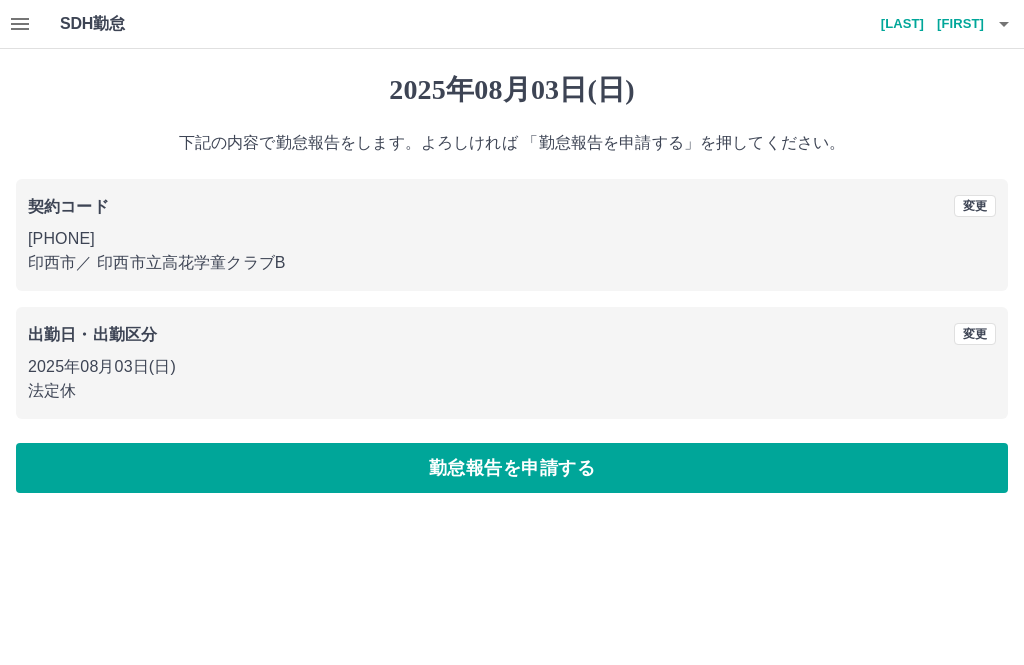 click on "勤怠報告を申請する" at bounding box center [512, 468] 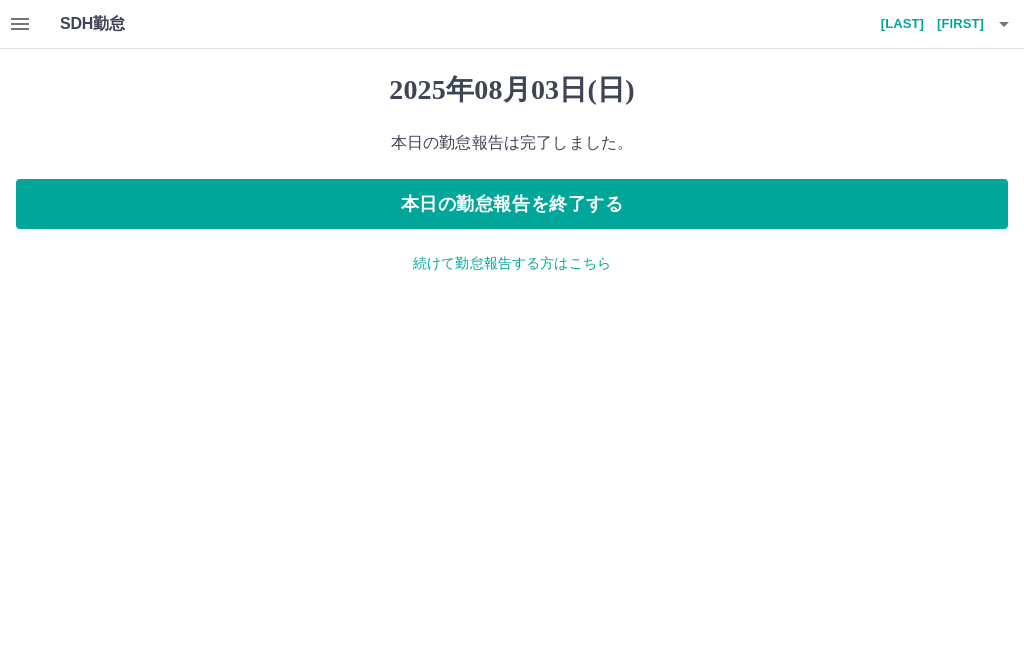 click on "本日の勤怠報告を終了する" at bounding box center [512, 204] 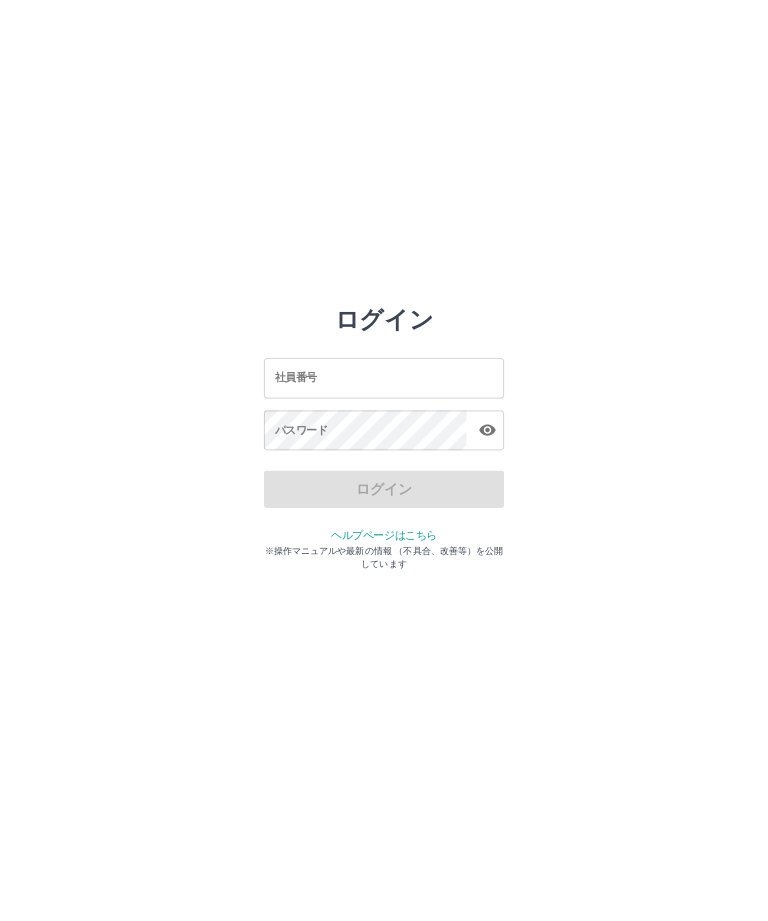 scroll, scrollTop: 0, scrollLeft: 0, axis: both 